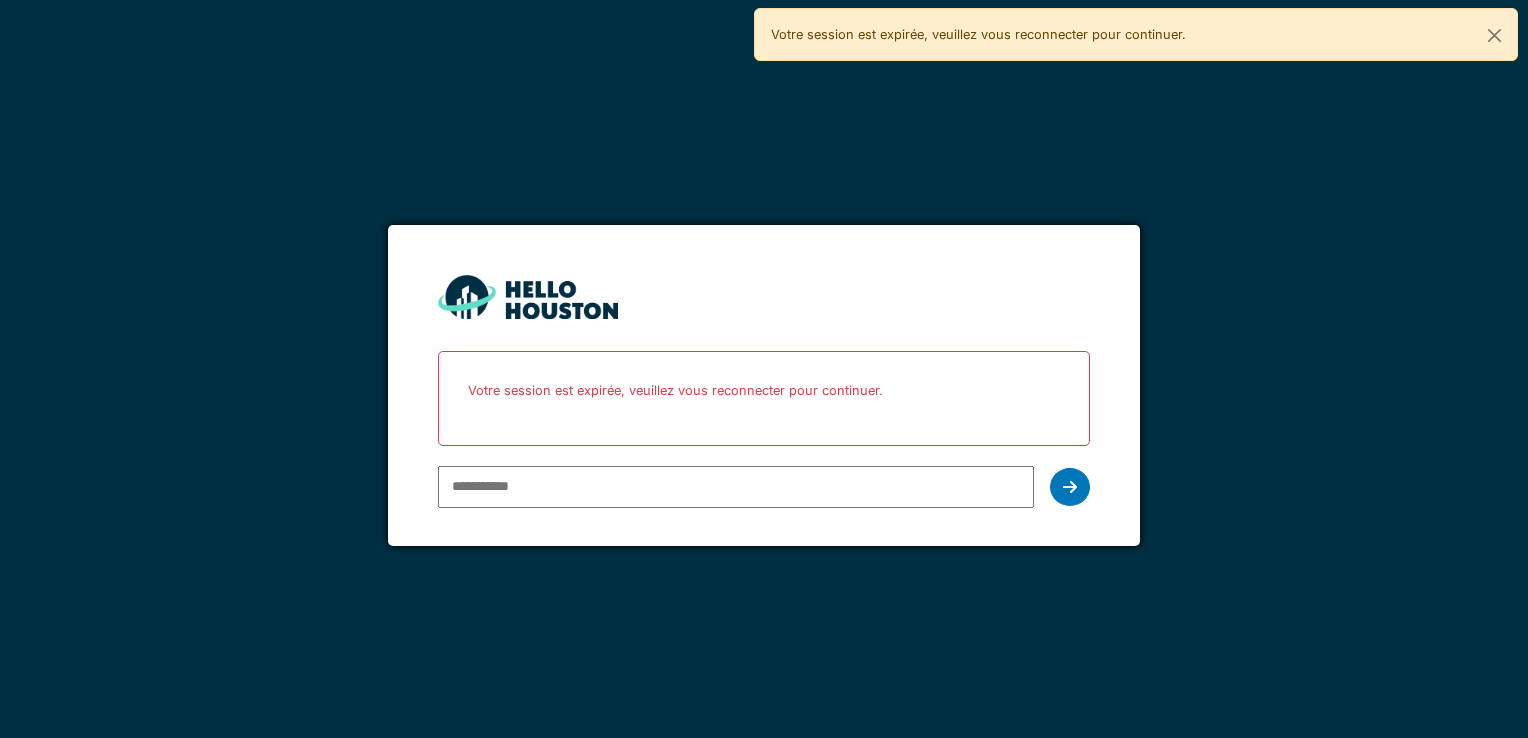 scroll, scrollTop: 0, scrollLeft: 0, axis: both 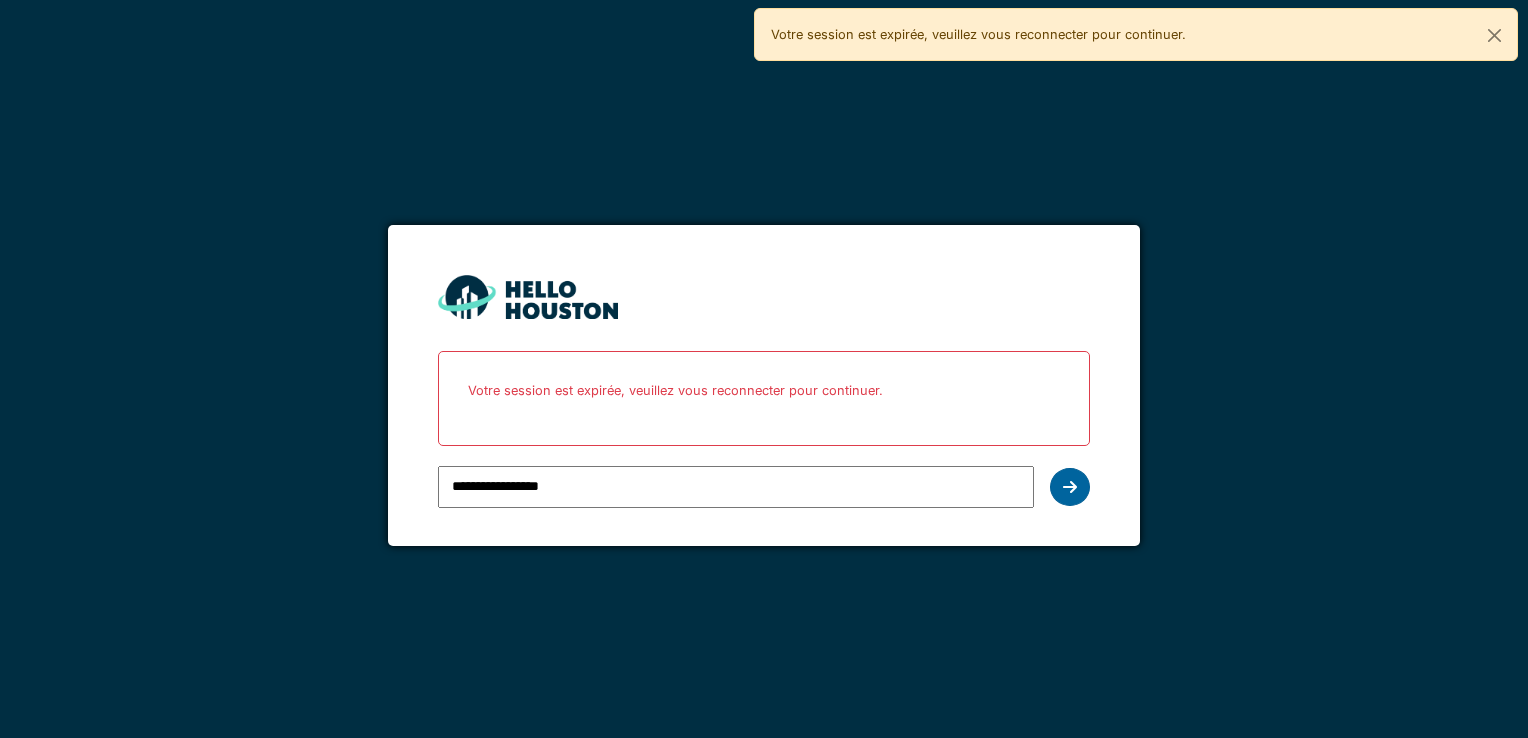 click at bounding box center (1070, 487) 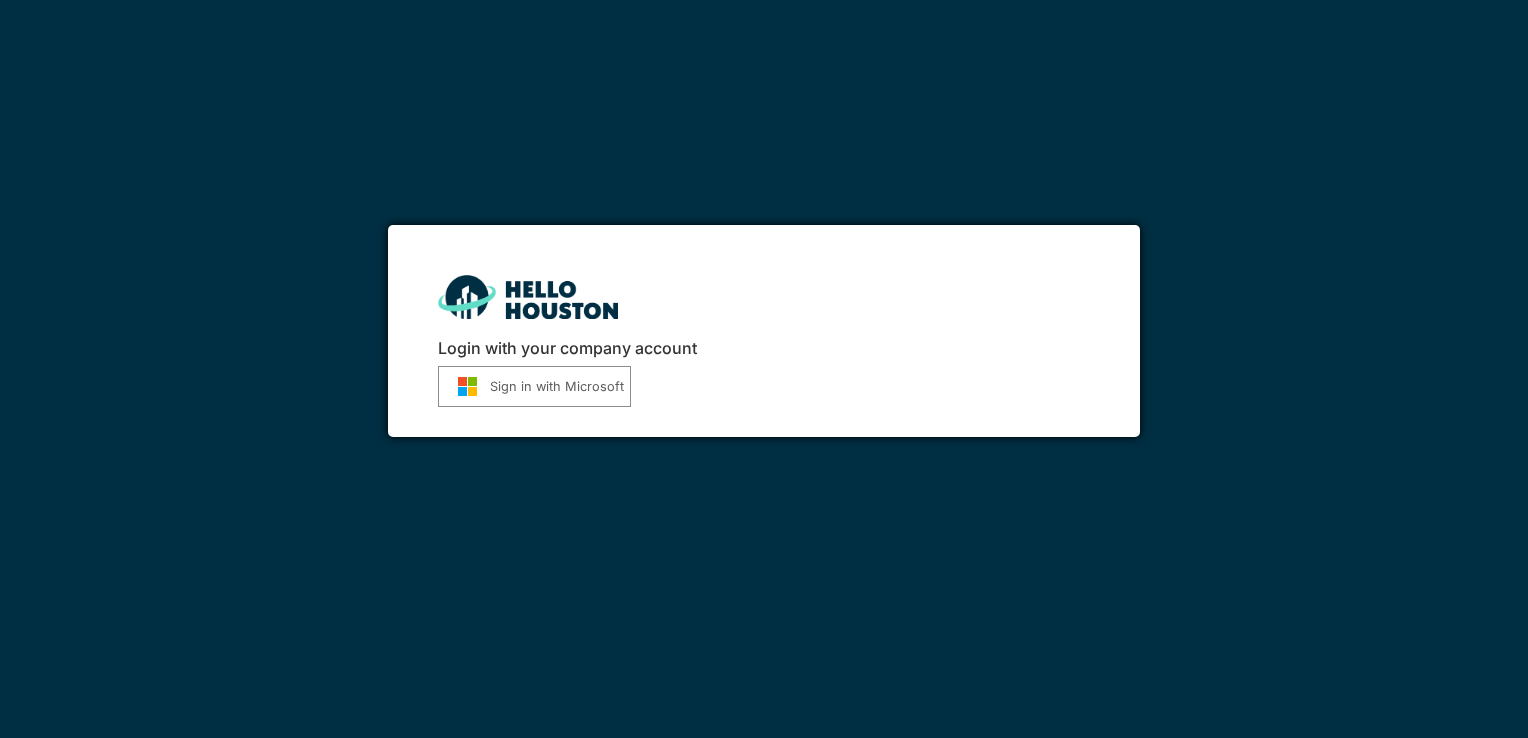 scroll, scrollTop: 0, scrollLeft: 0, axis: both 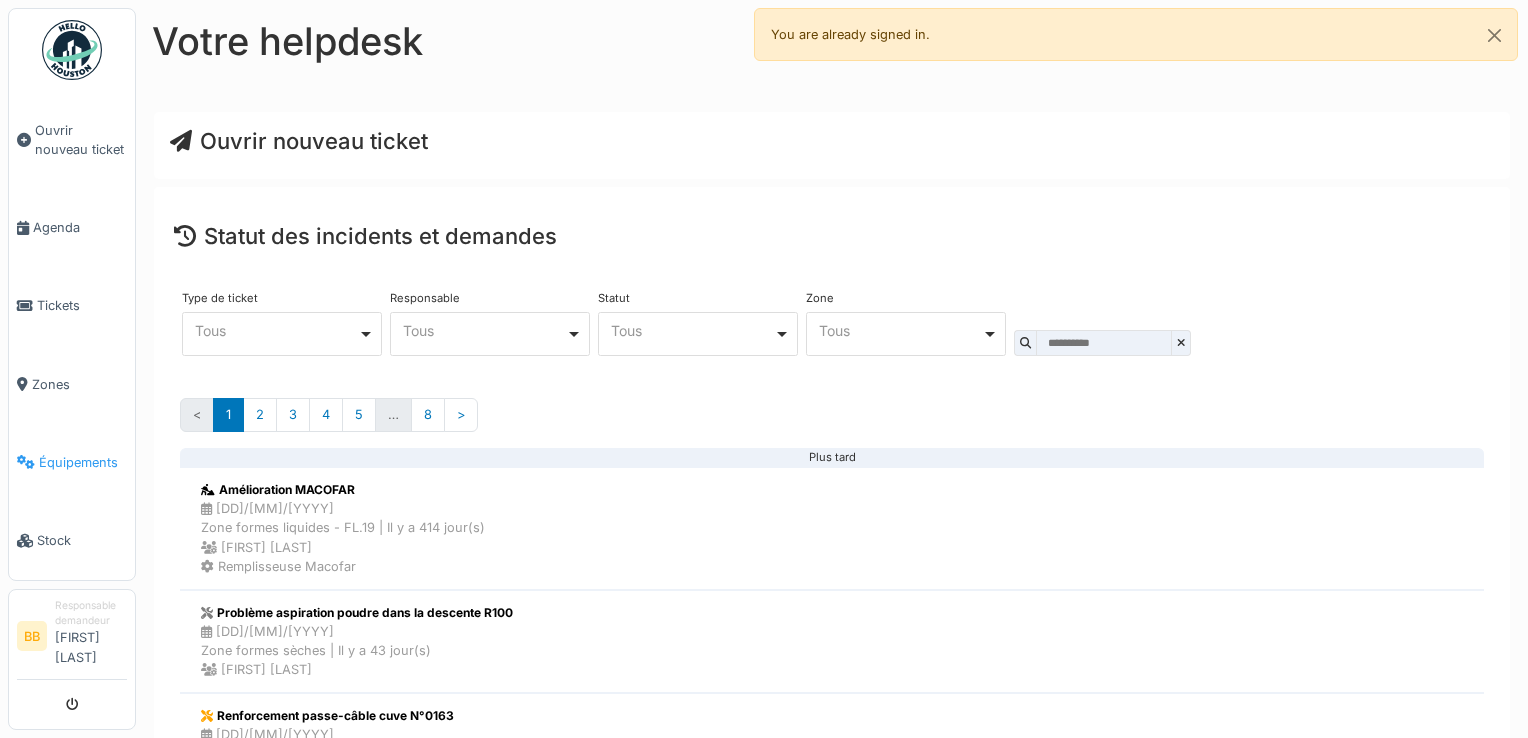 click on "Équipements" at bounding box center (72, 462) 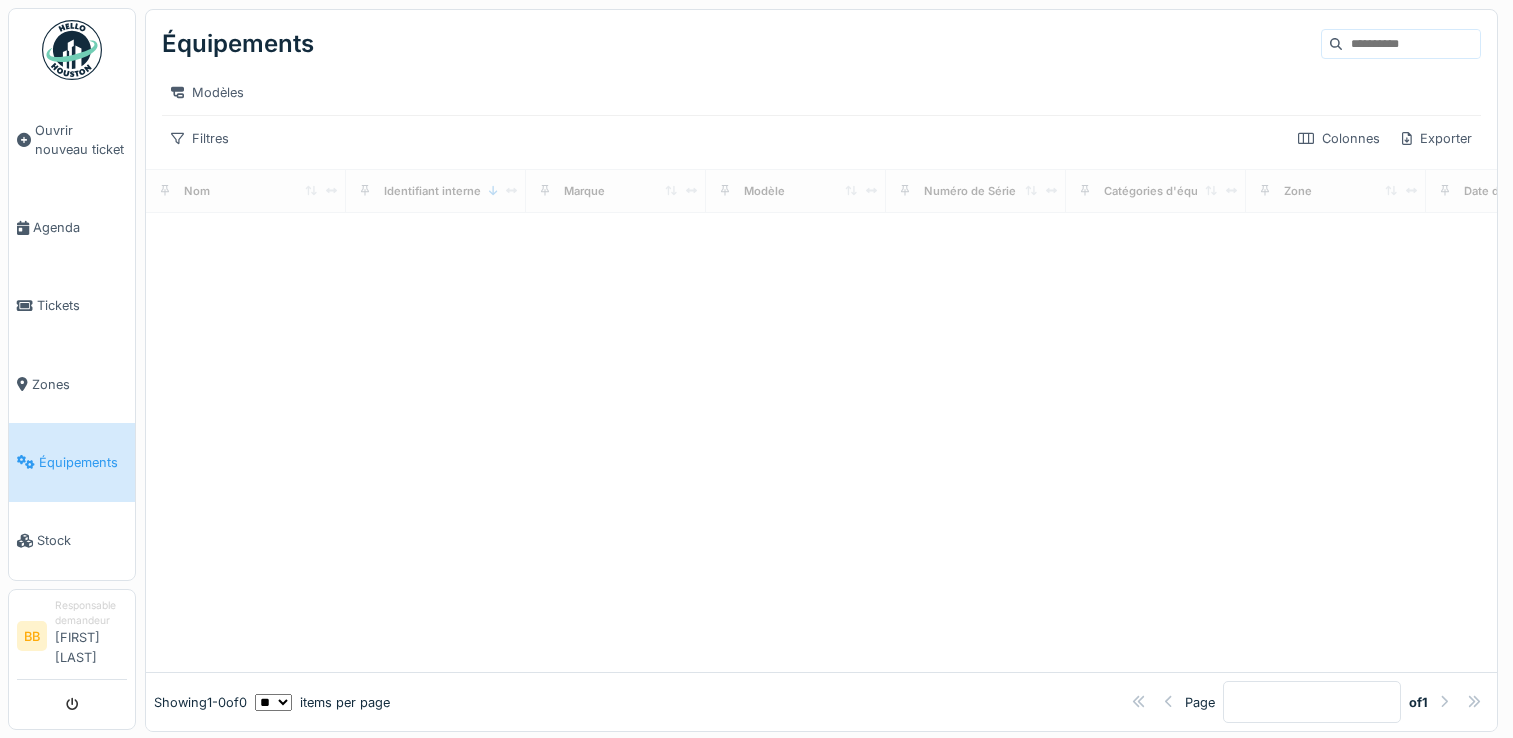 scroll, scrollTop: 0, scrollLeft: 0, axis: both 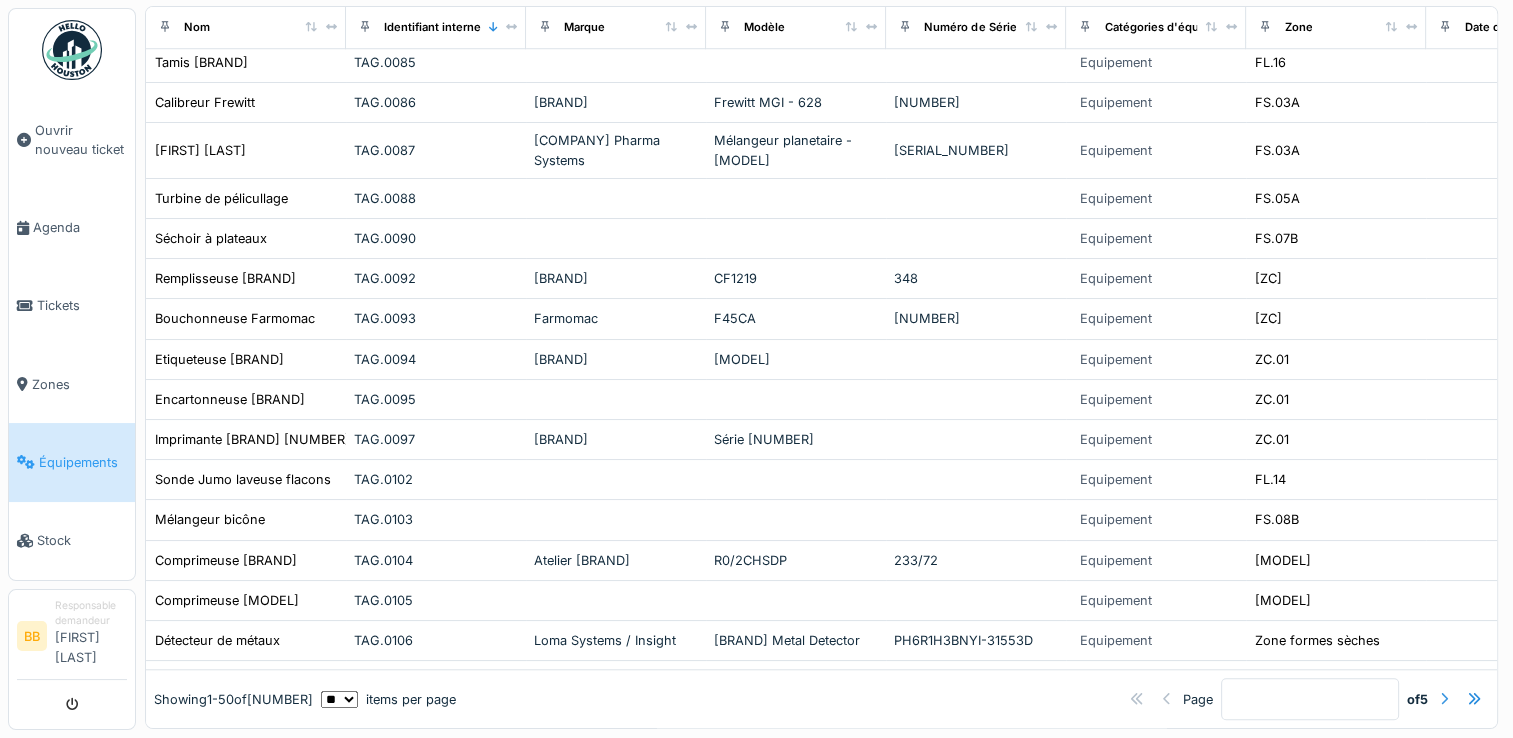 click at bounding box center (1444, 699) 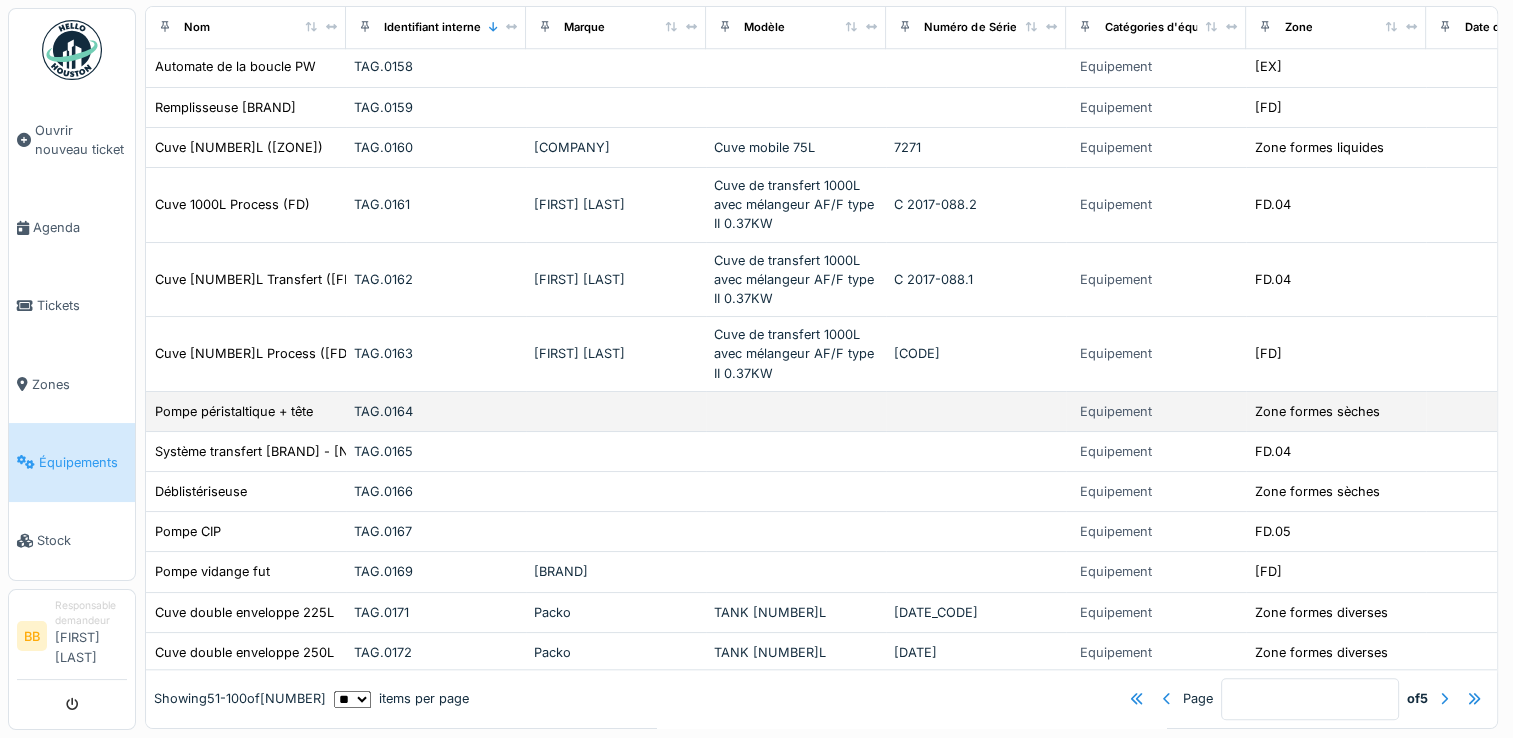 scroll, scrollTop: 1731, scrollLeft: 0, axis: vertical 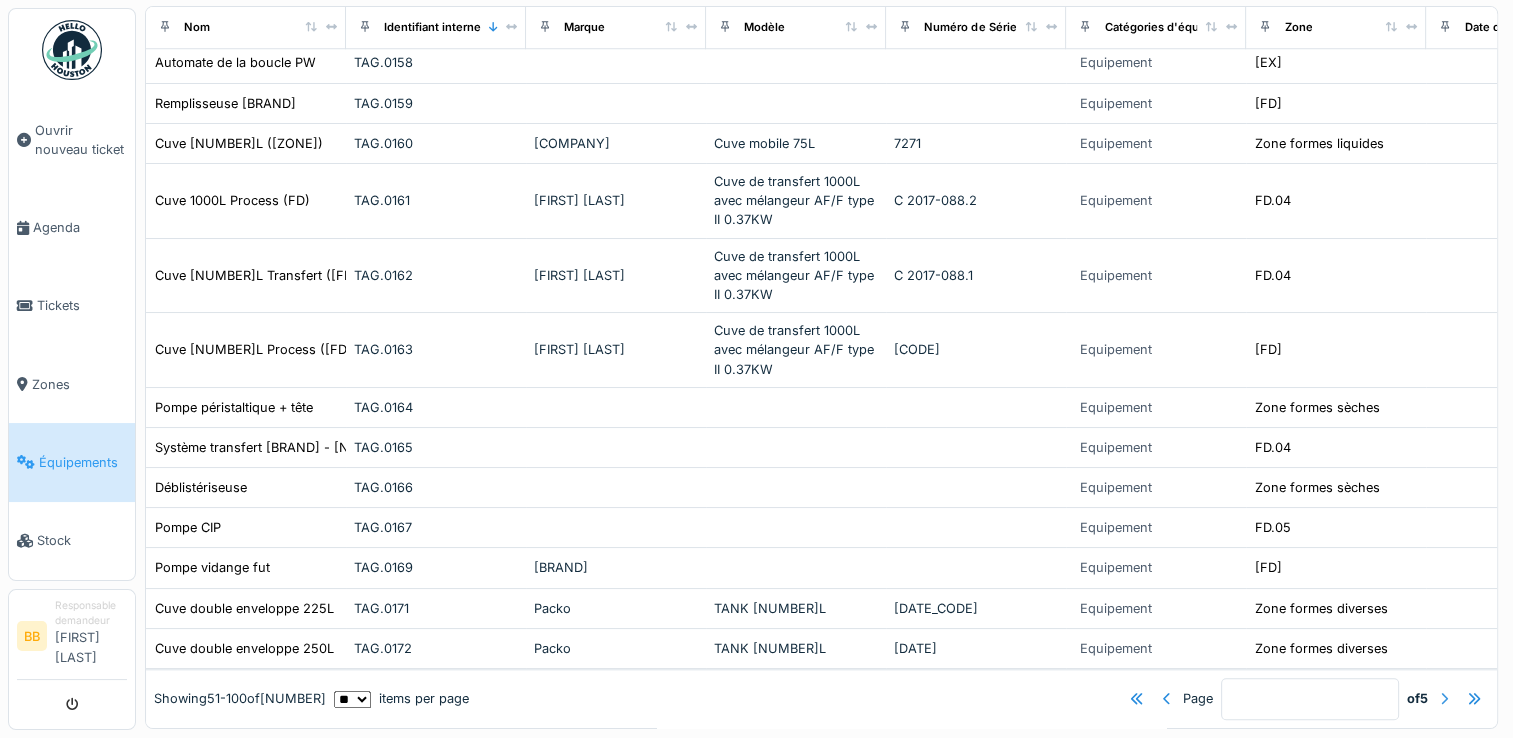click at bounding box center [1444, 698] 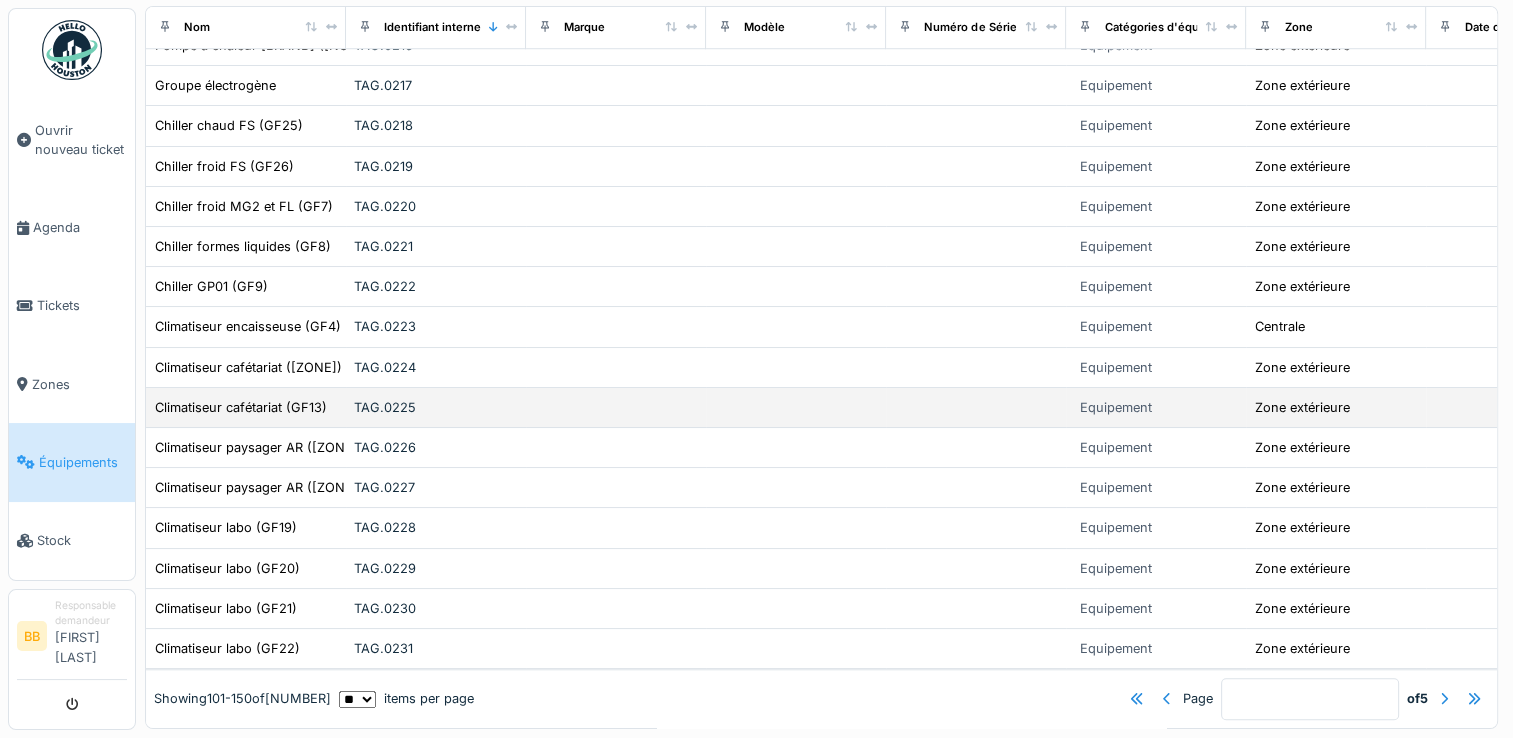 scroll, scrollTop: 1628, scrollLeft: 0, axis: vertical 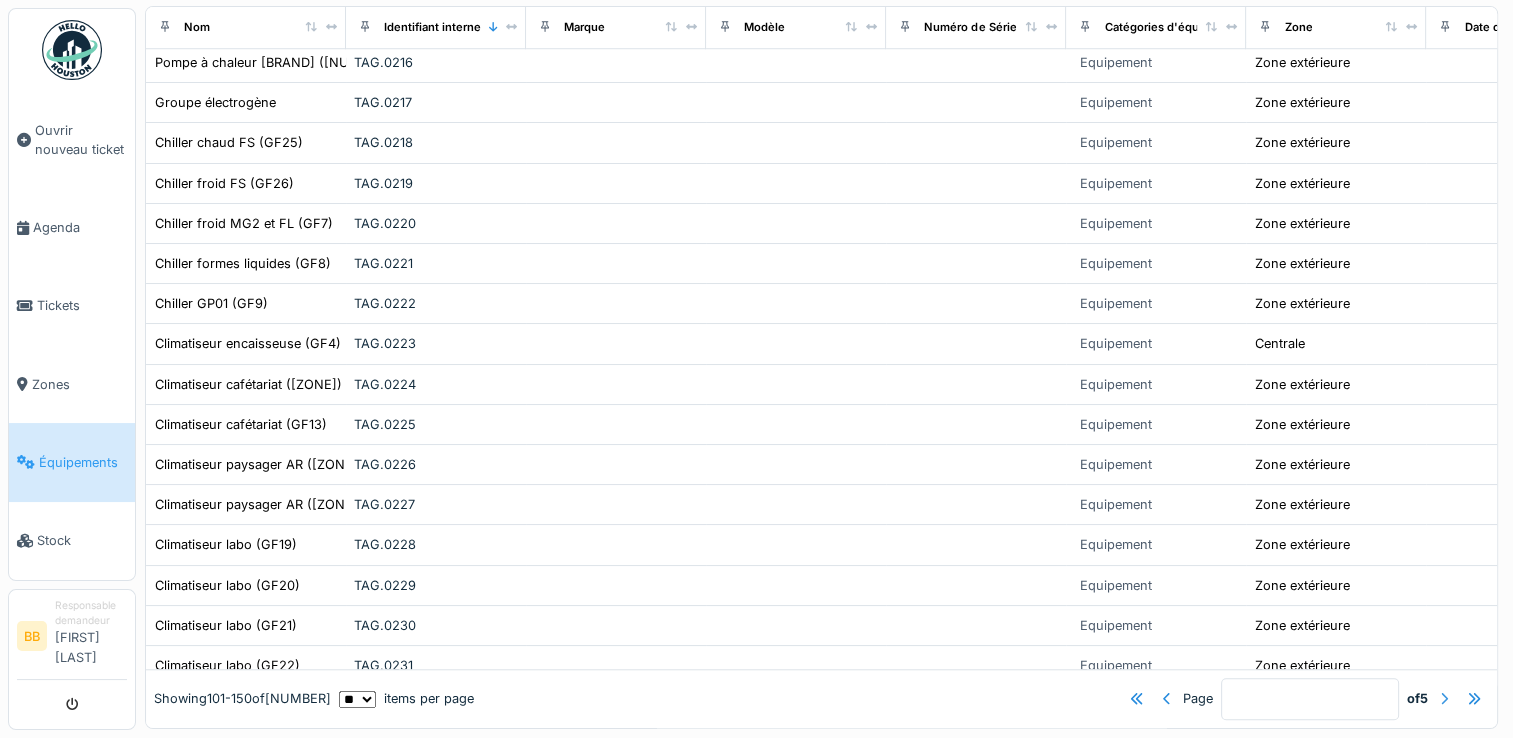 click at bounding box center (1444, 699) 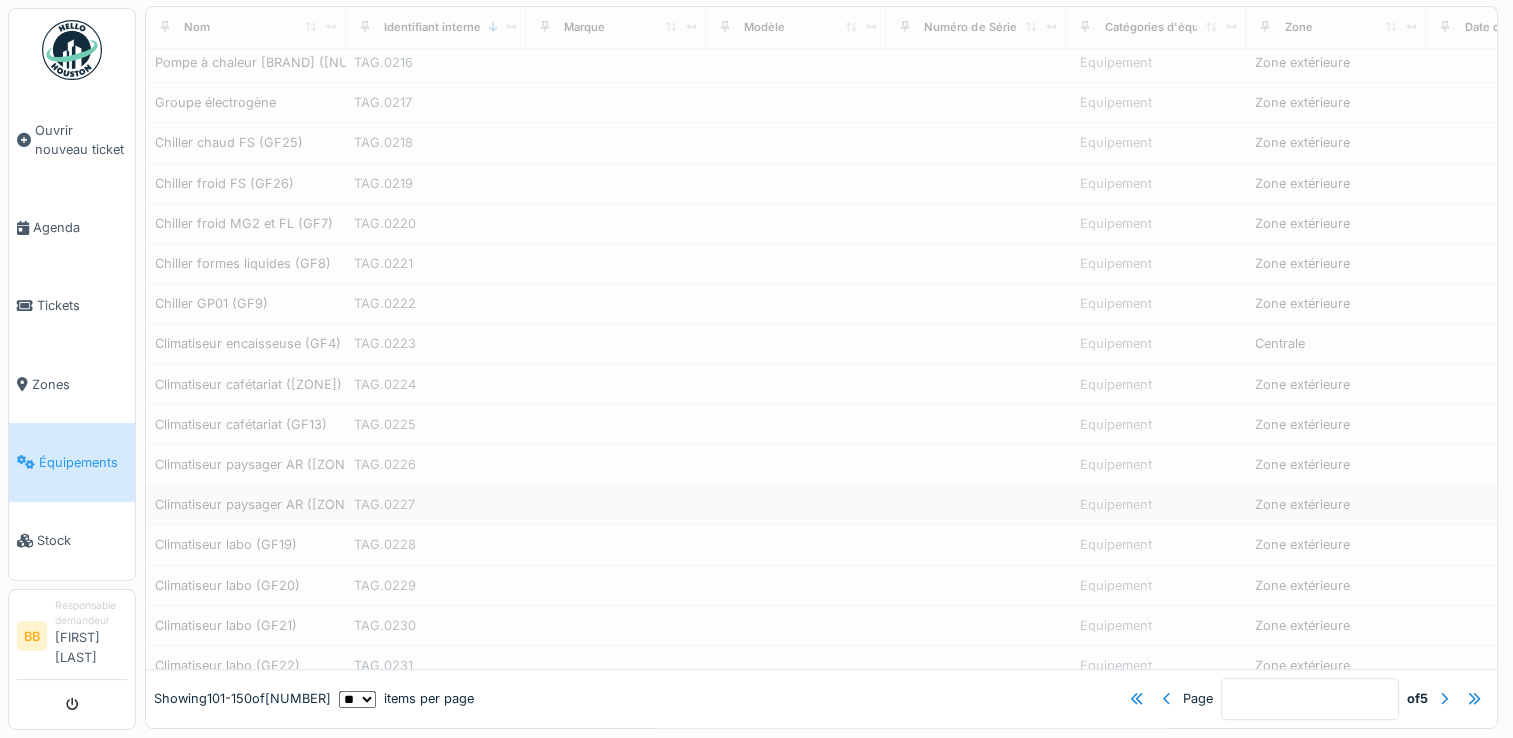 type on "*" 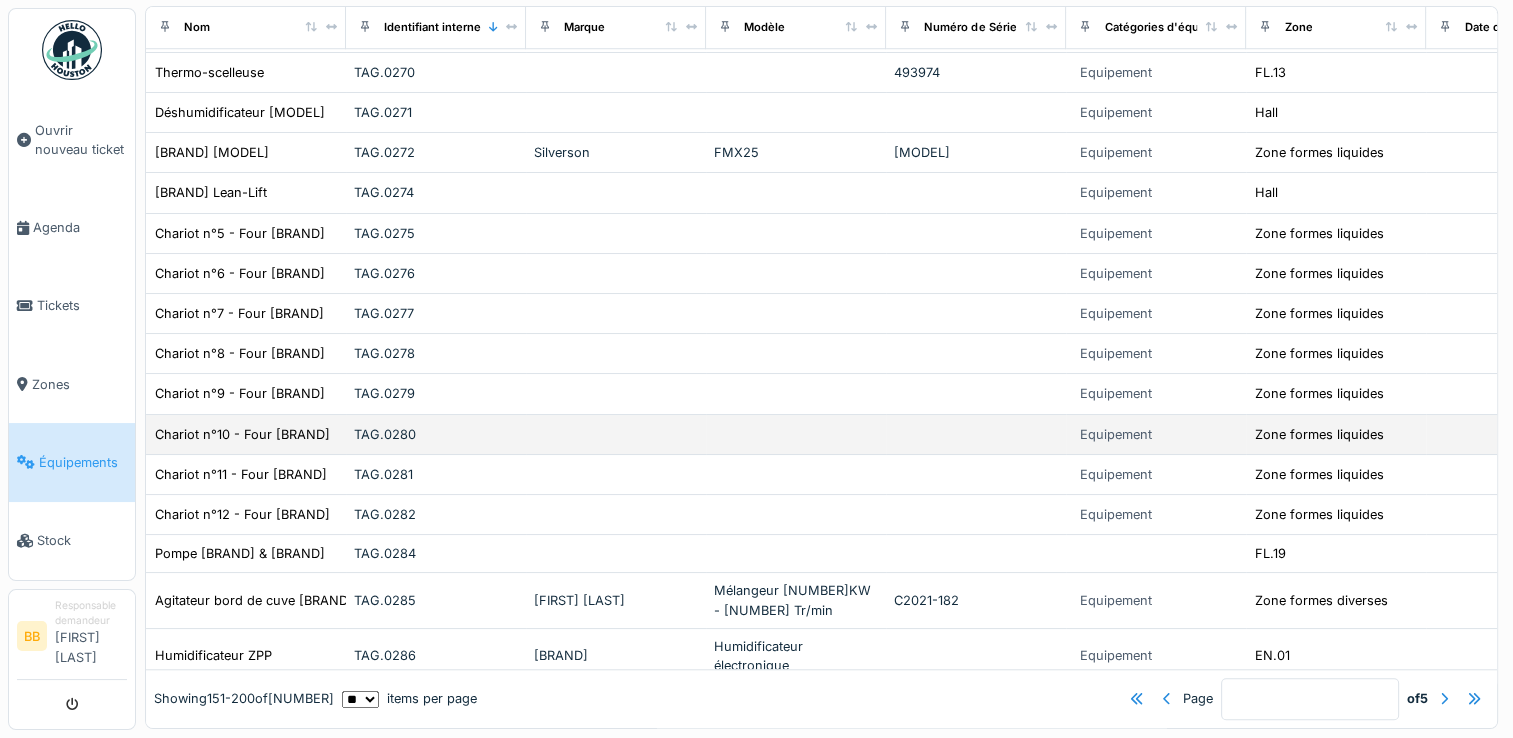 scroll, scrollTop: 1660, scrollLeft: 0, axis: vertical 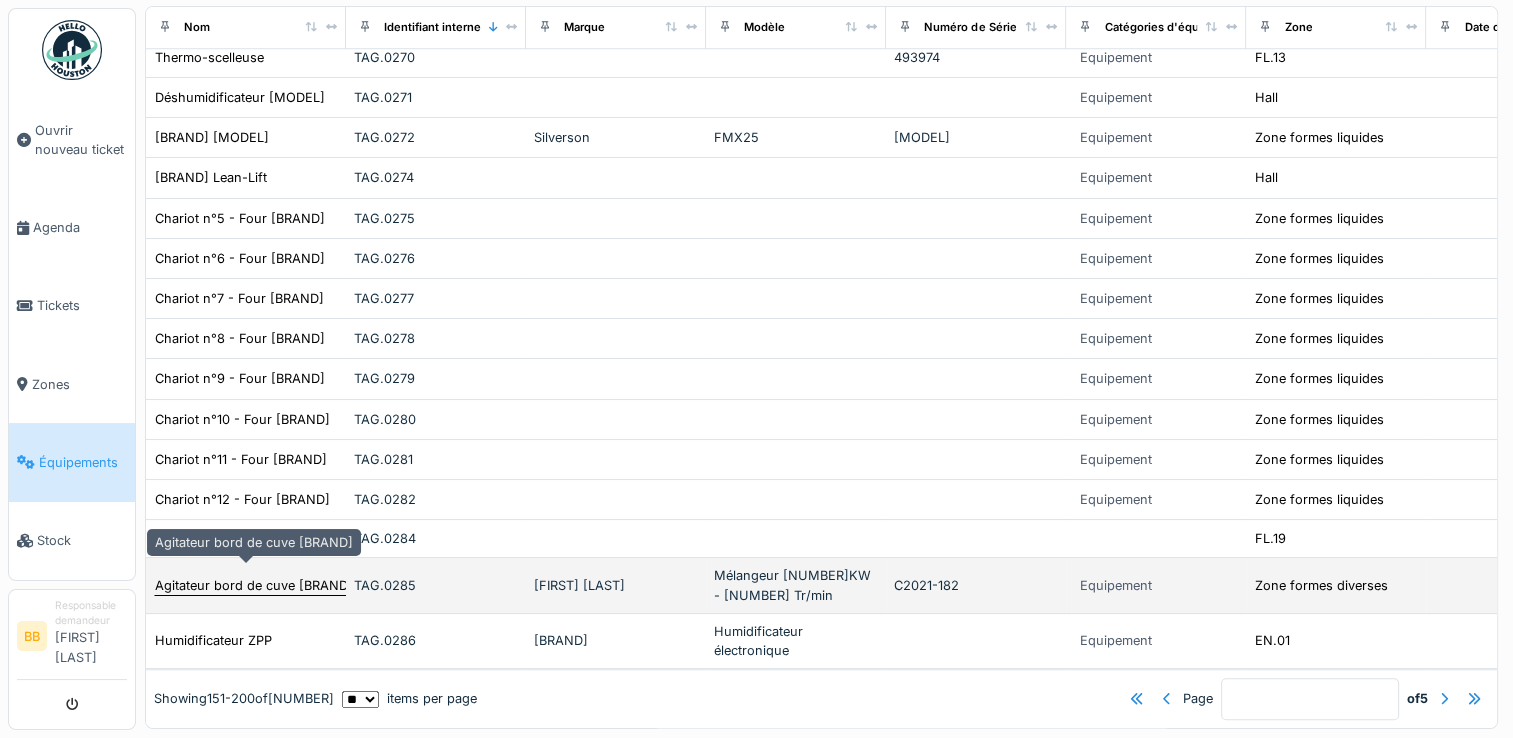 click on "Agitateur bord de cuve [BRAND]" at bounding box center [254, 585] 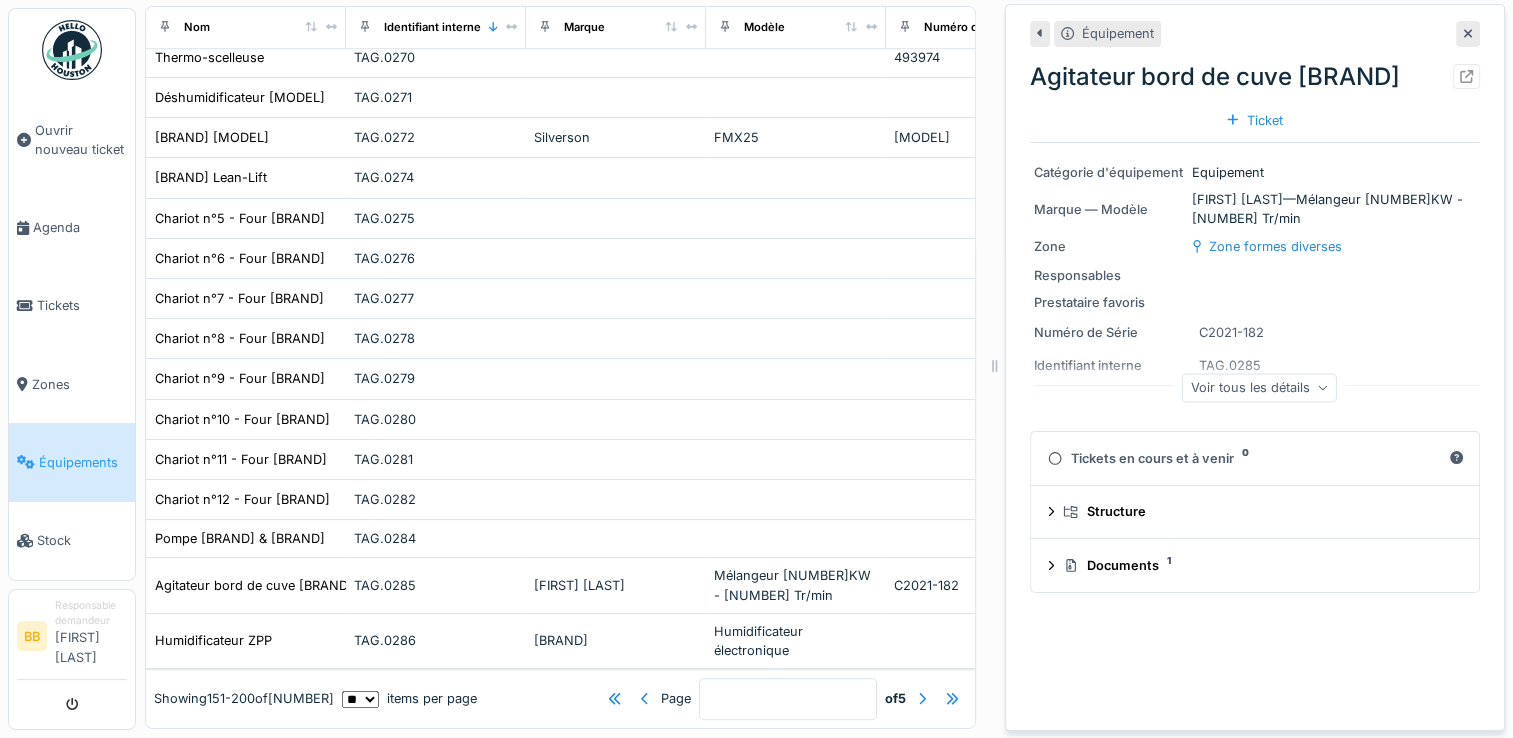 click on "Tickets en cours et à venir 0" at bounding box center (1244, 458) 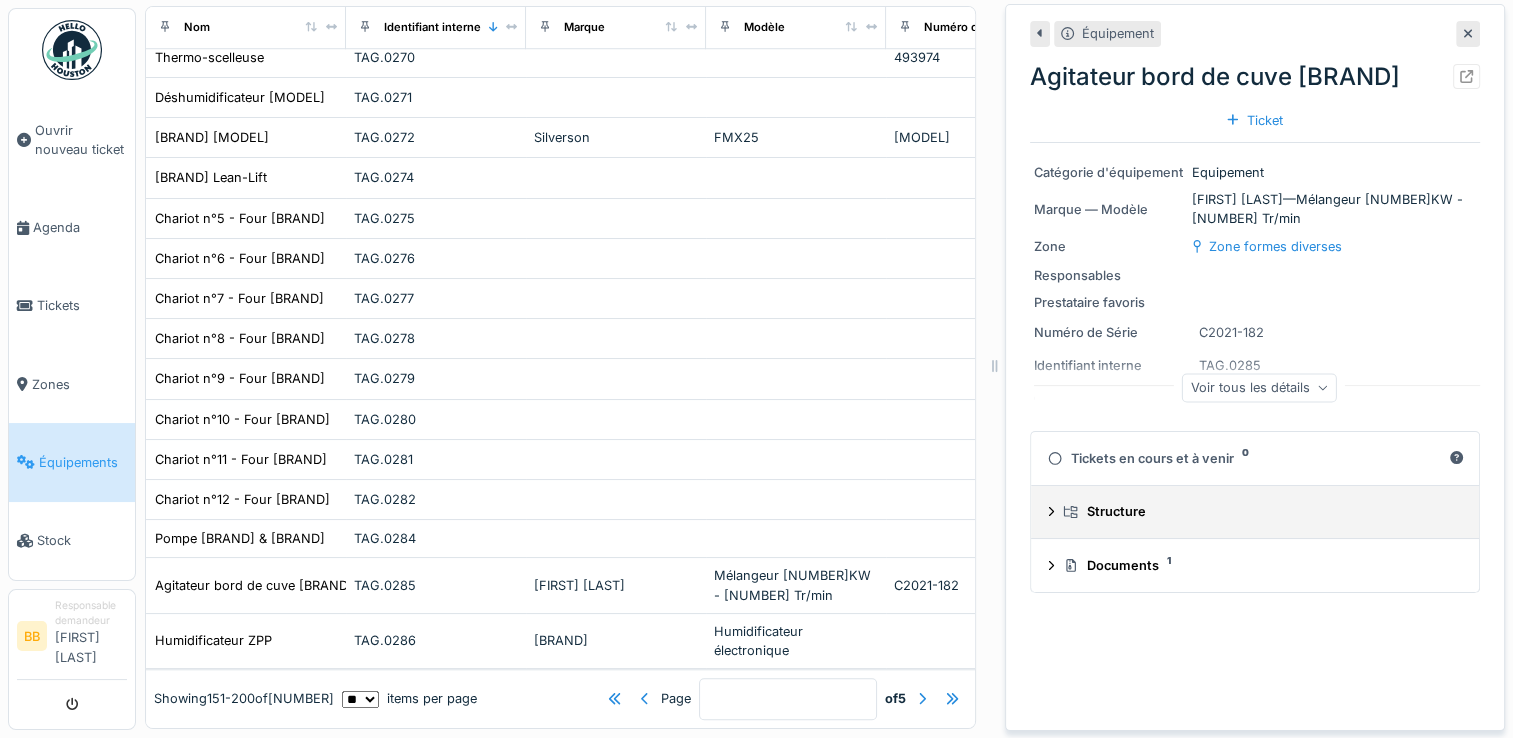 click on "Structure" at bounding box center (1259, 511) 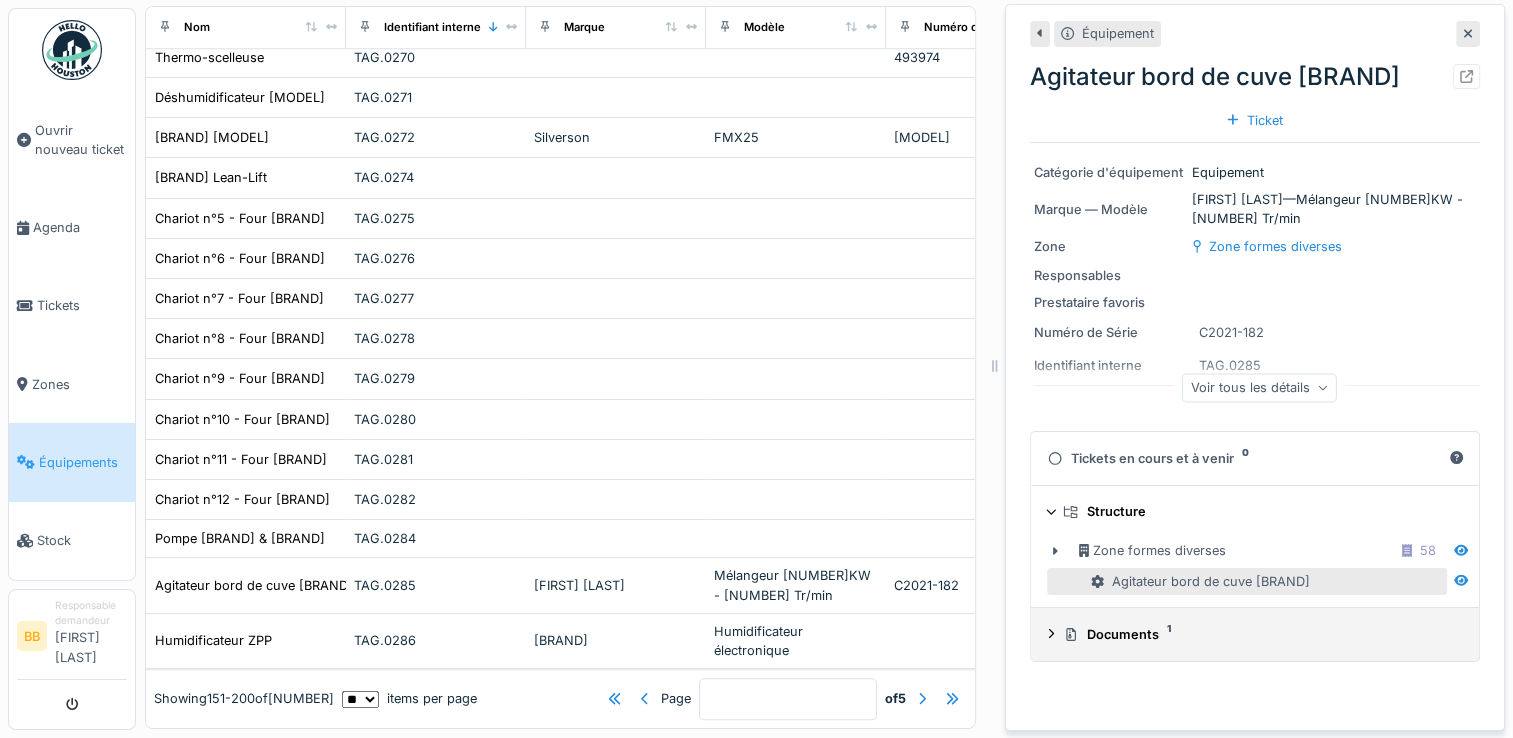 click on "Documents 1" at bounding box center [1255, 634] 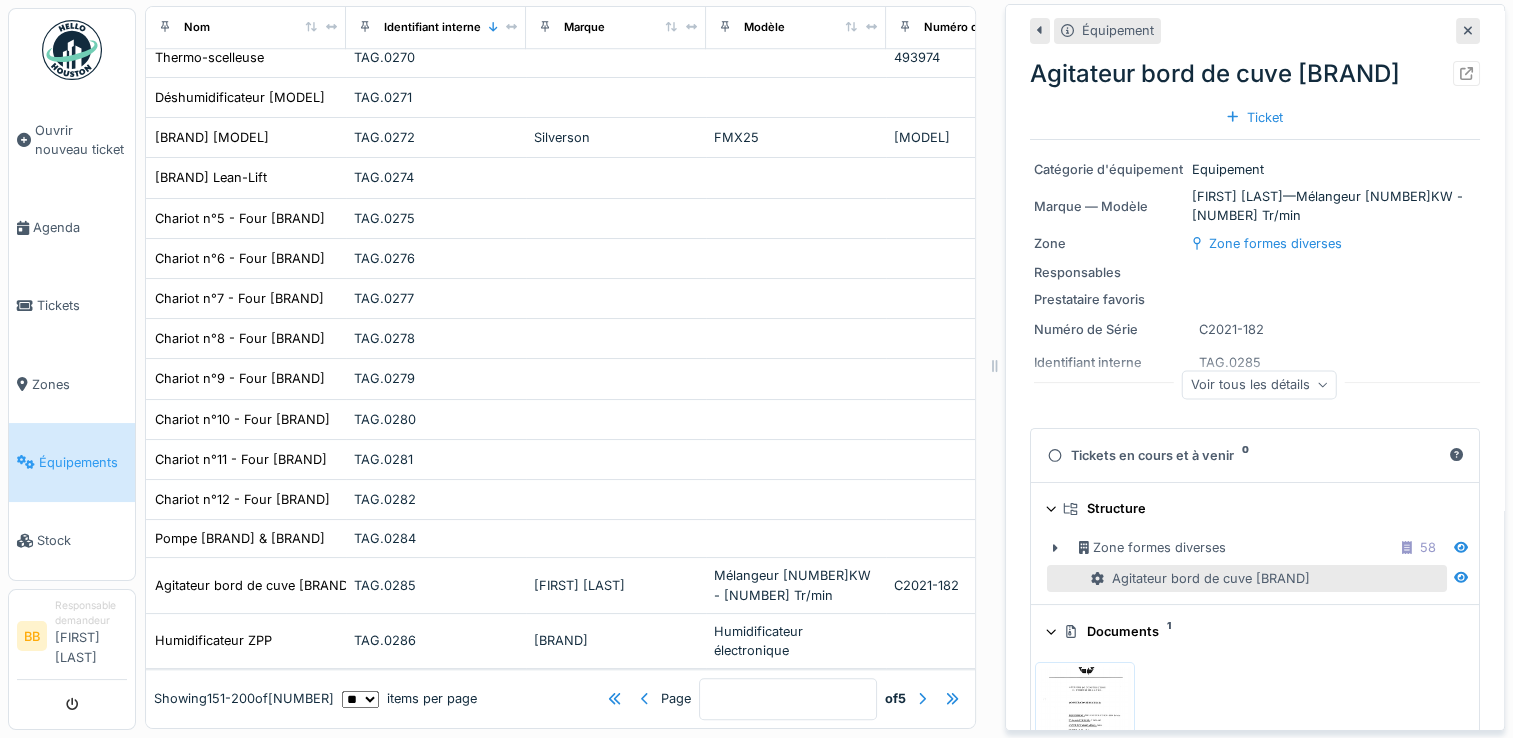 scroll, scrollTop: 0, scrollLeft: 0, axis: both 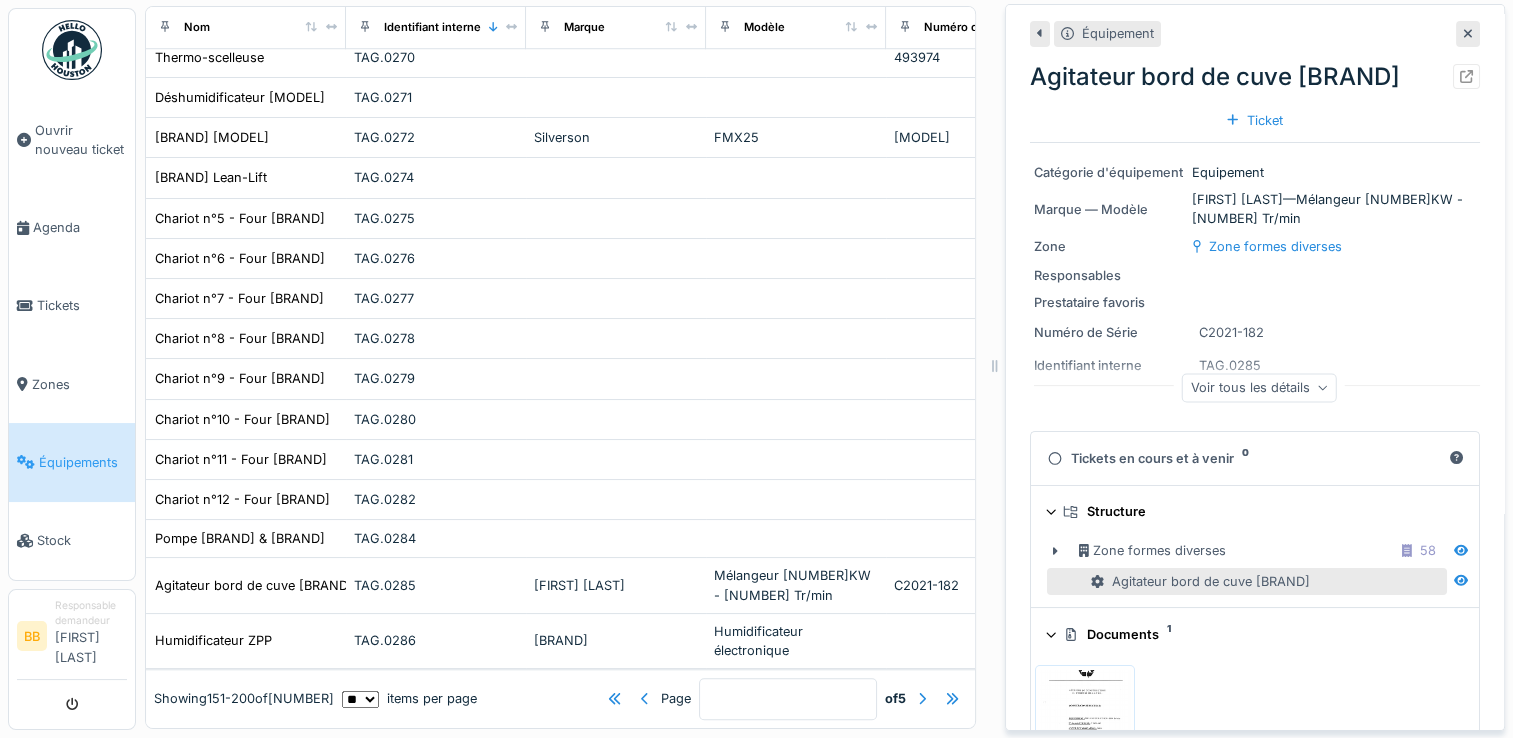 click on "Voir tous les détails" at bounding box center (1259, 387) 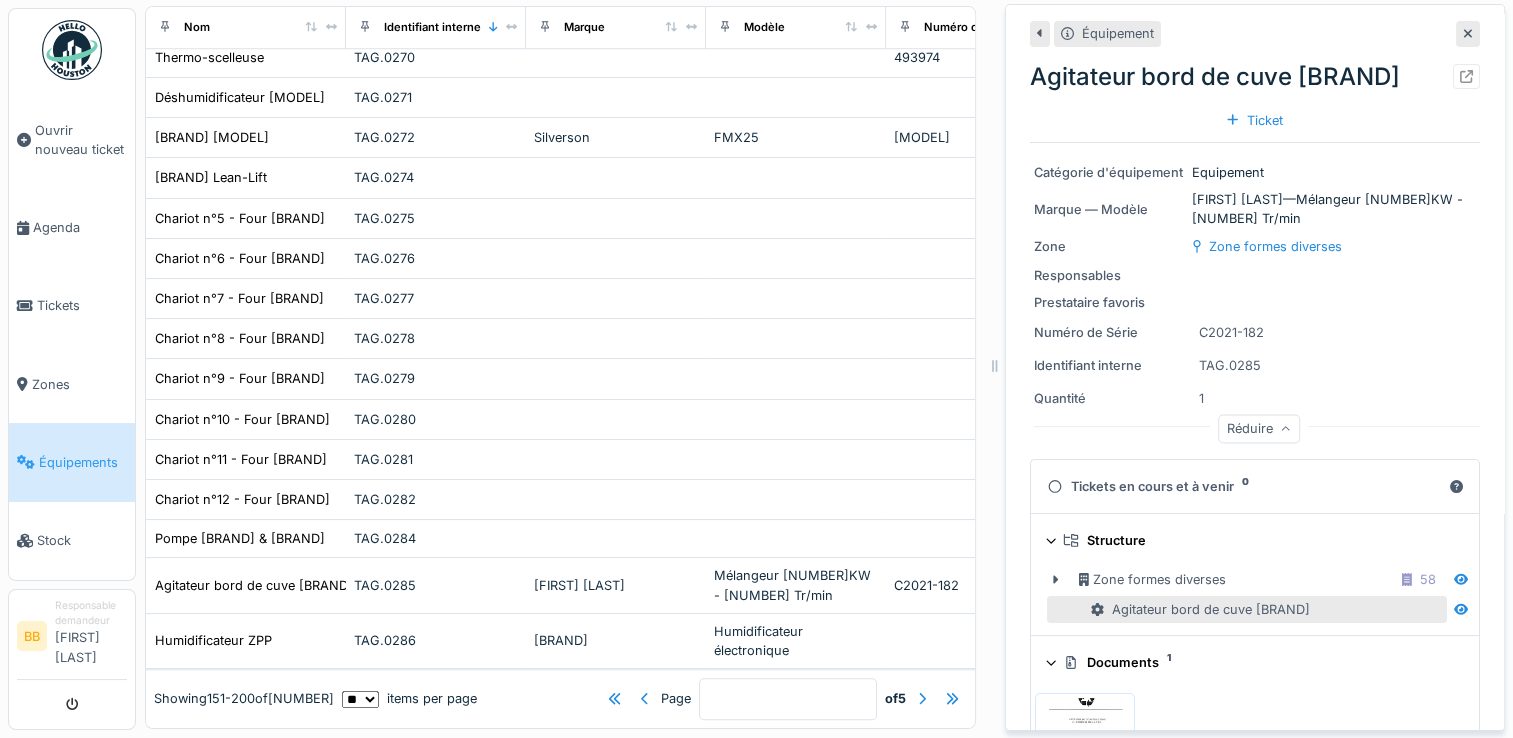 click 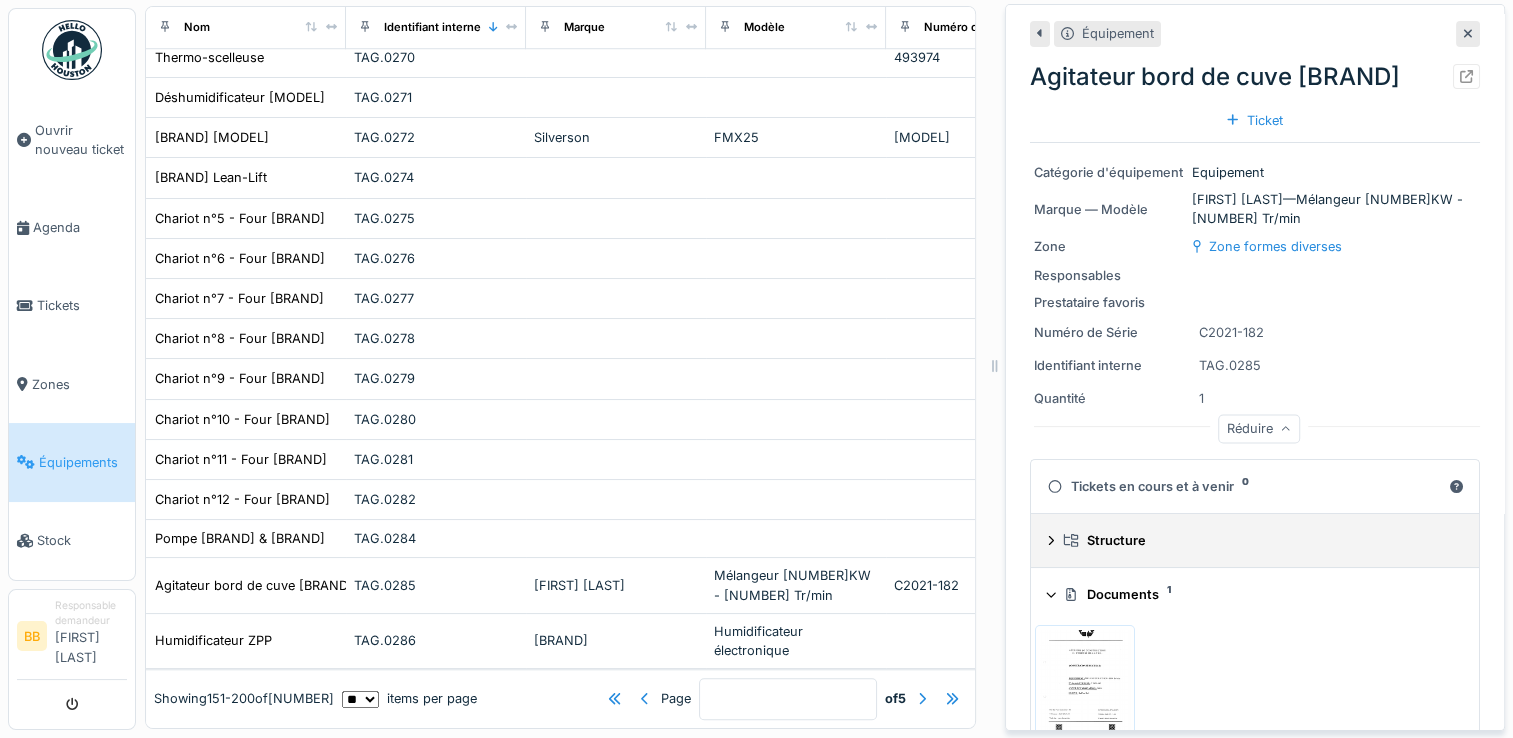 click 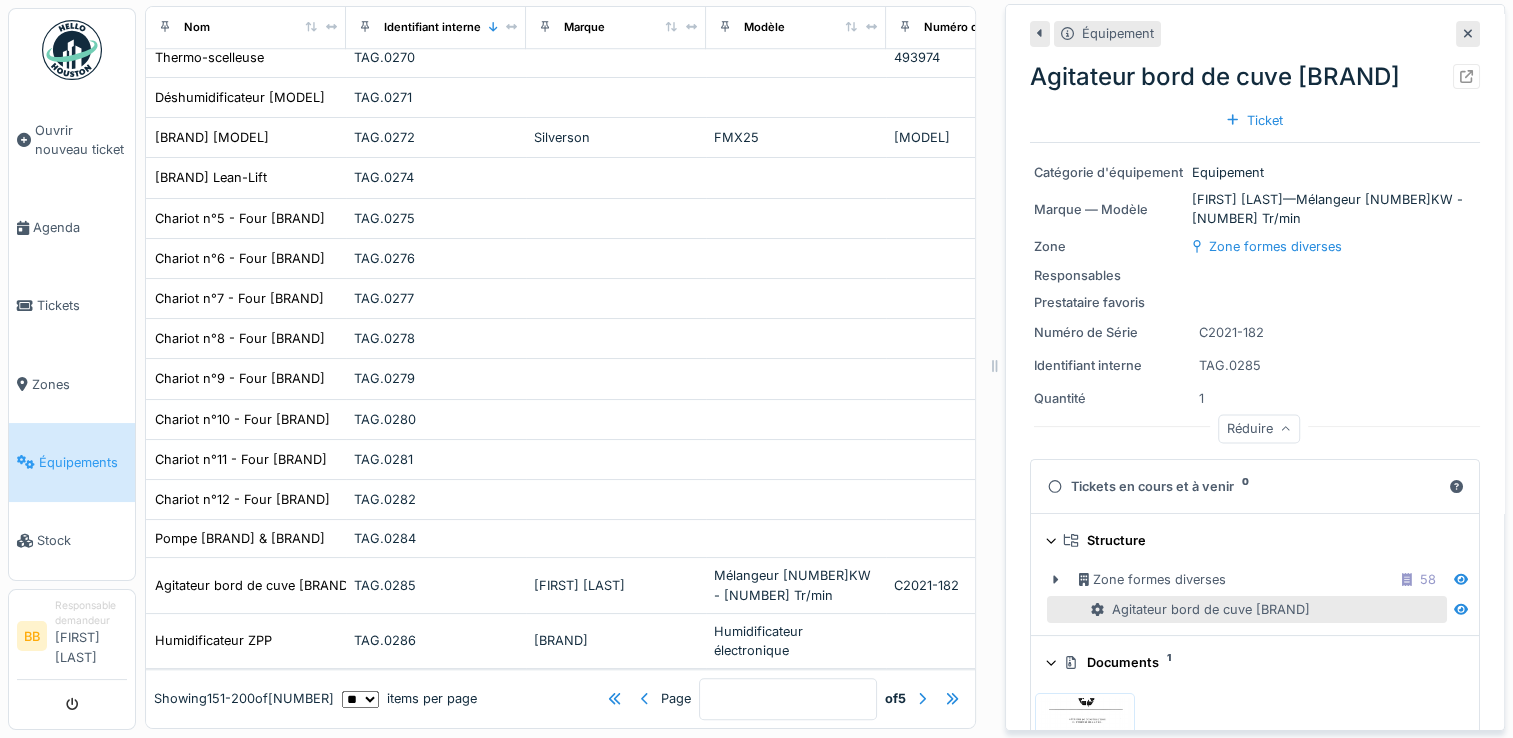 scroll, scrollTop: 0, scrollLeft: 0, axis: both 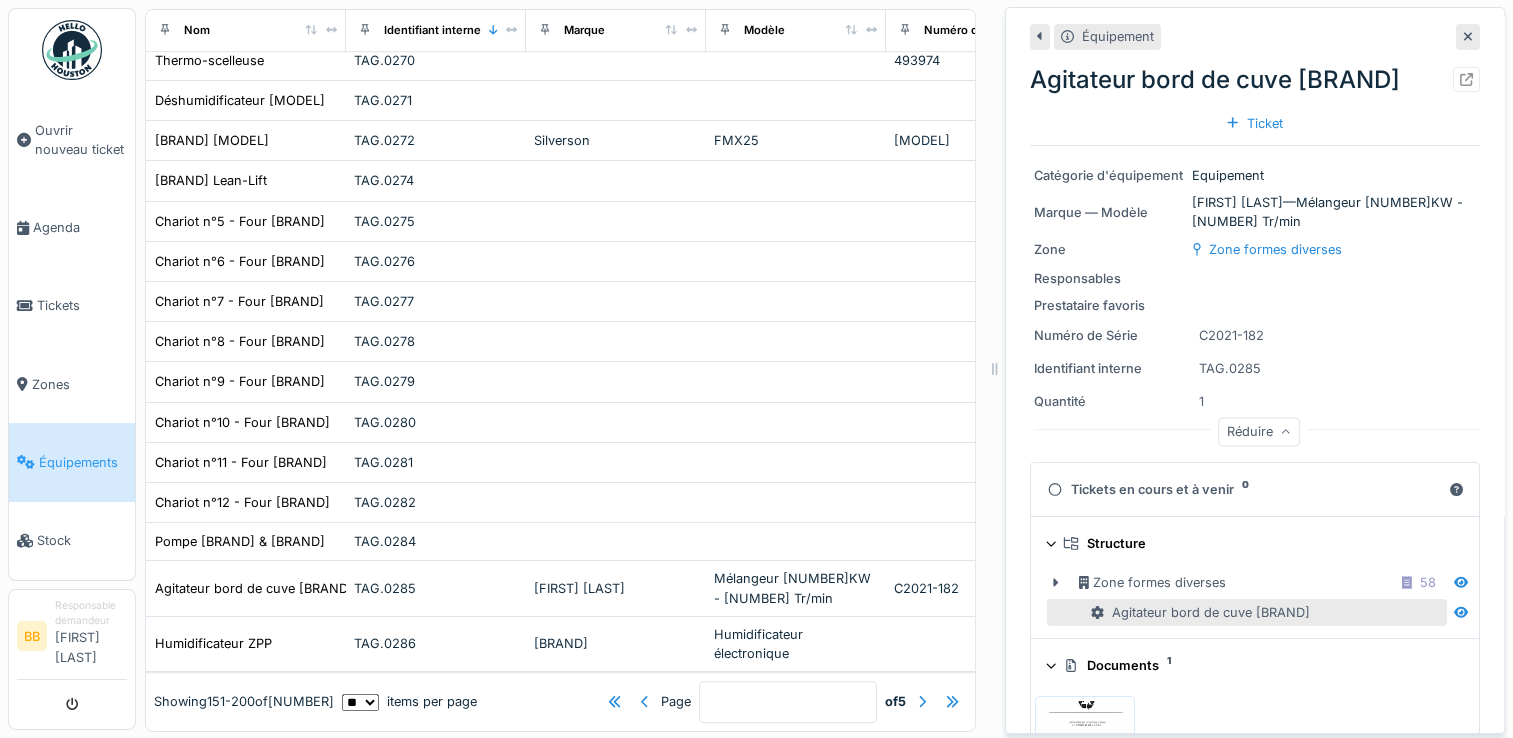 click on "Équipement" at bounding box center (1118, 36) 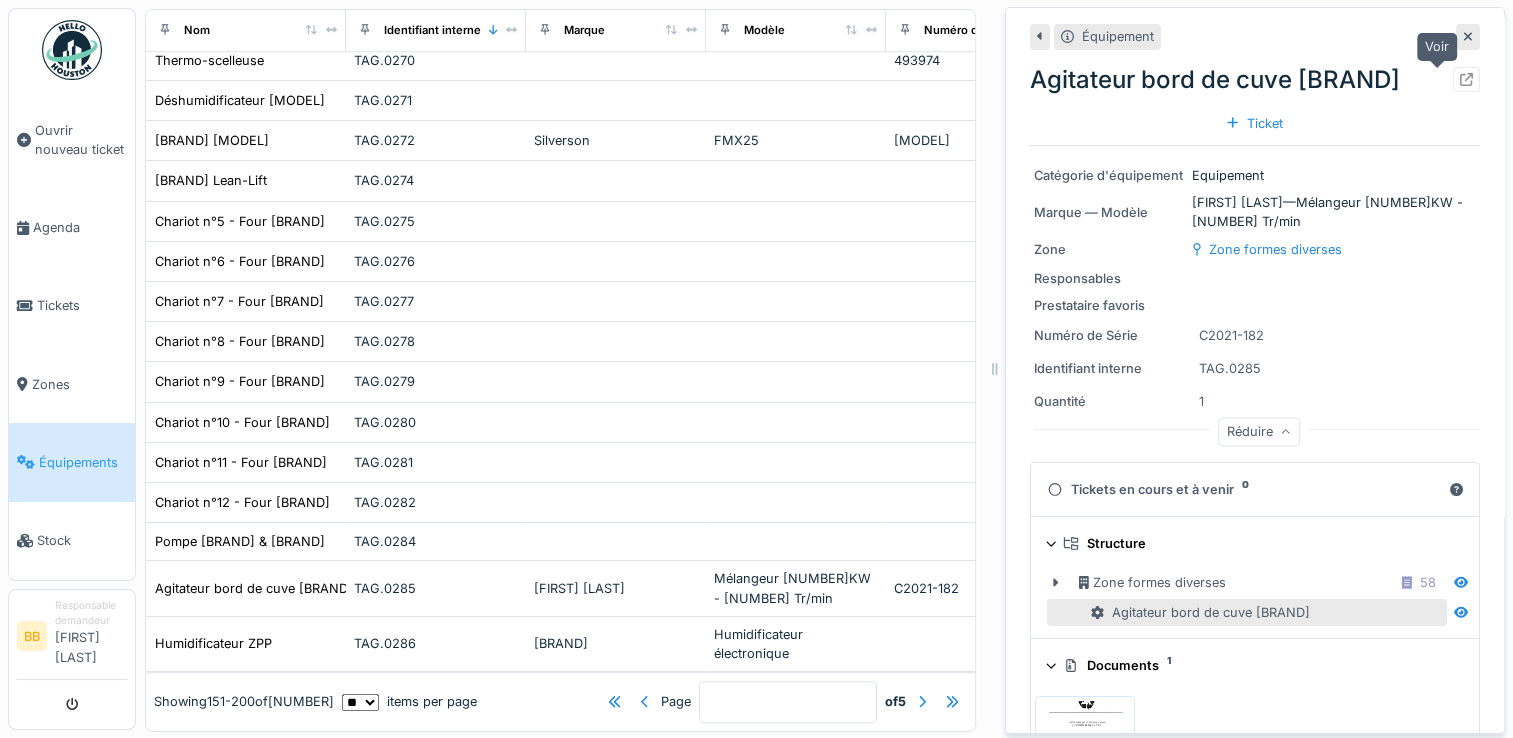 click 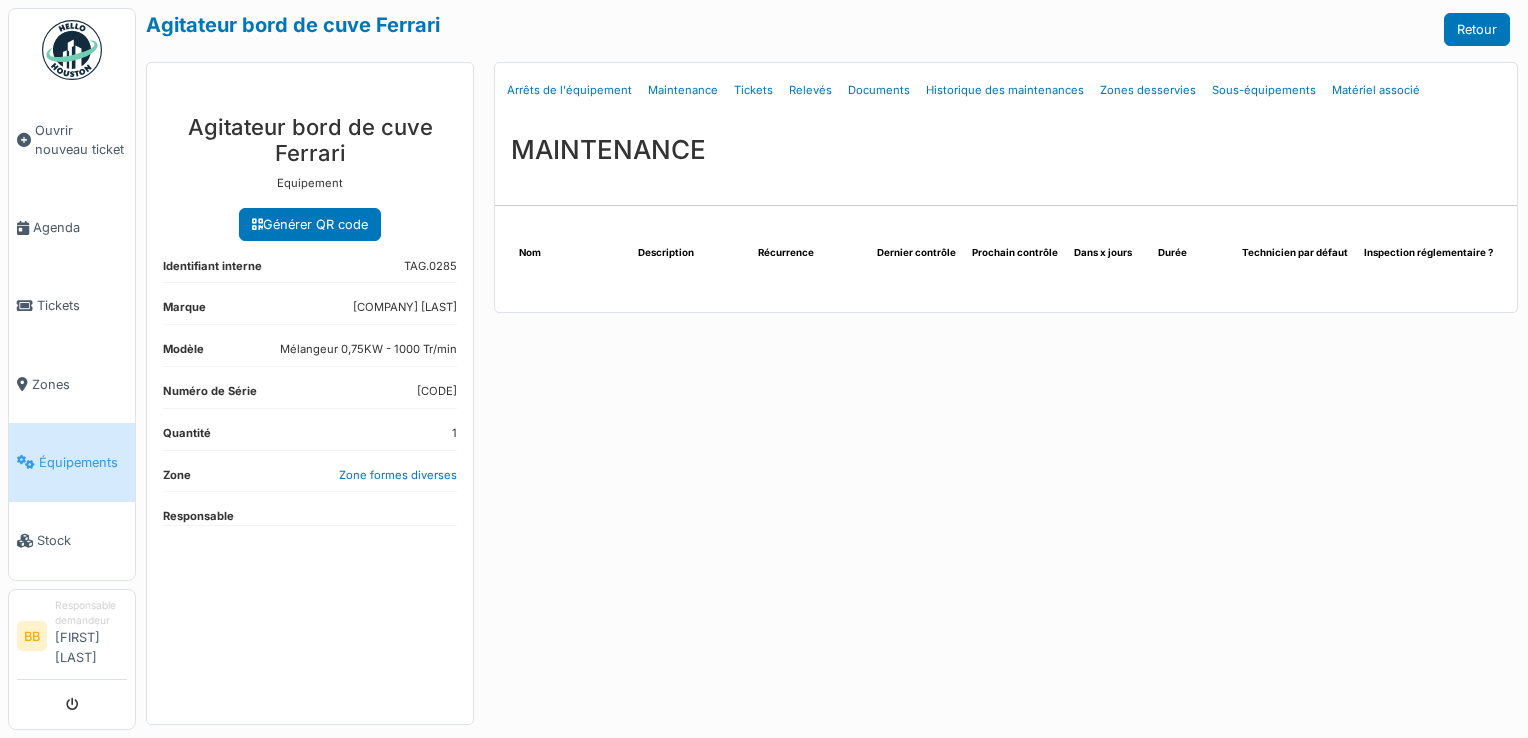 scroll, scrollTop: 0, scrollLeft: 0, axis: both 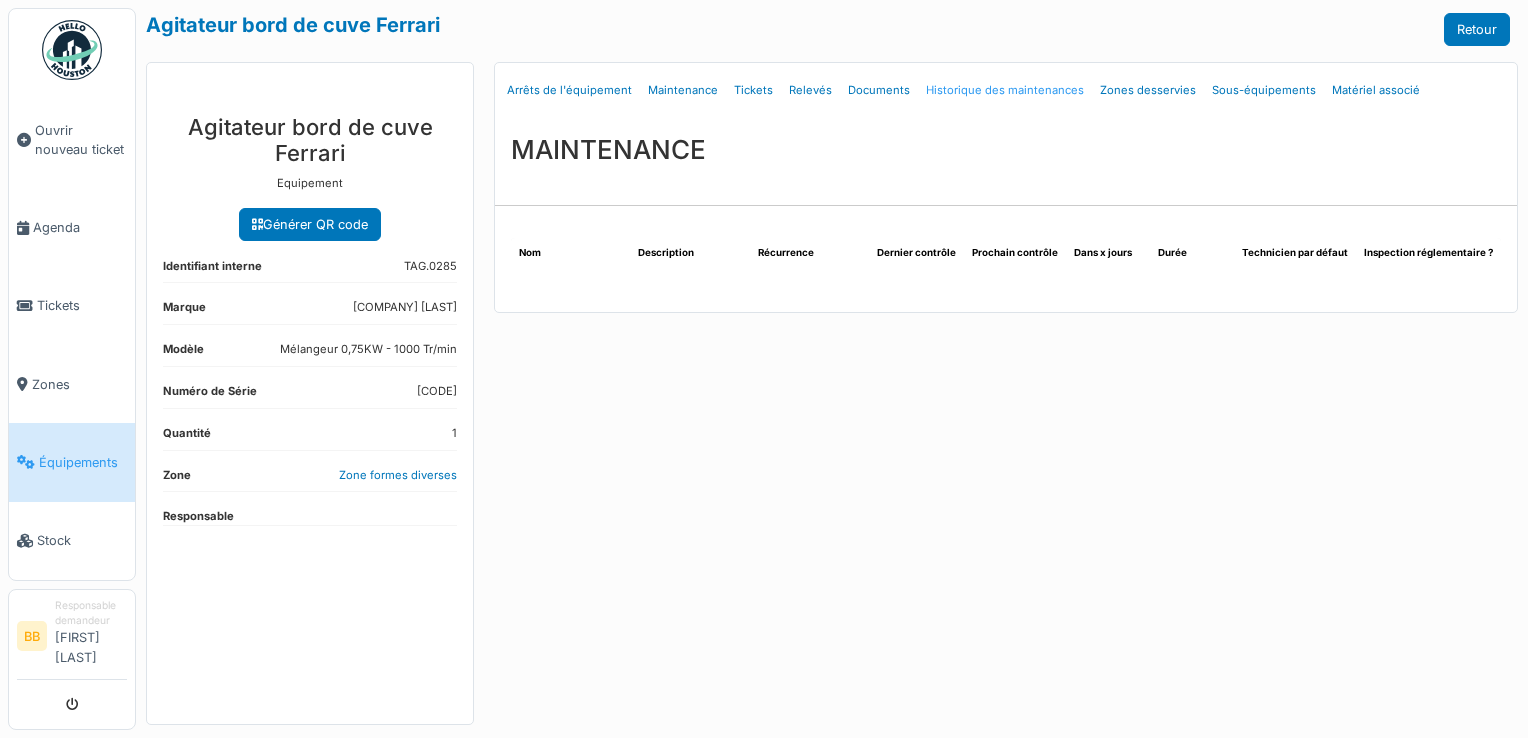 click on "Historique des maintenances" at bounding box center [1005, 90] 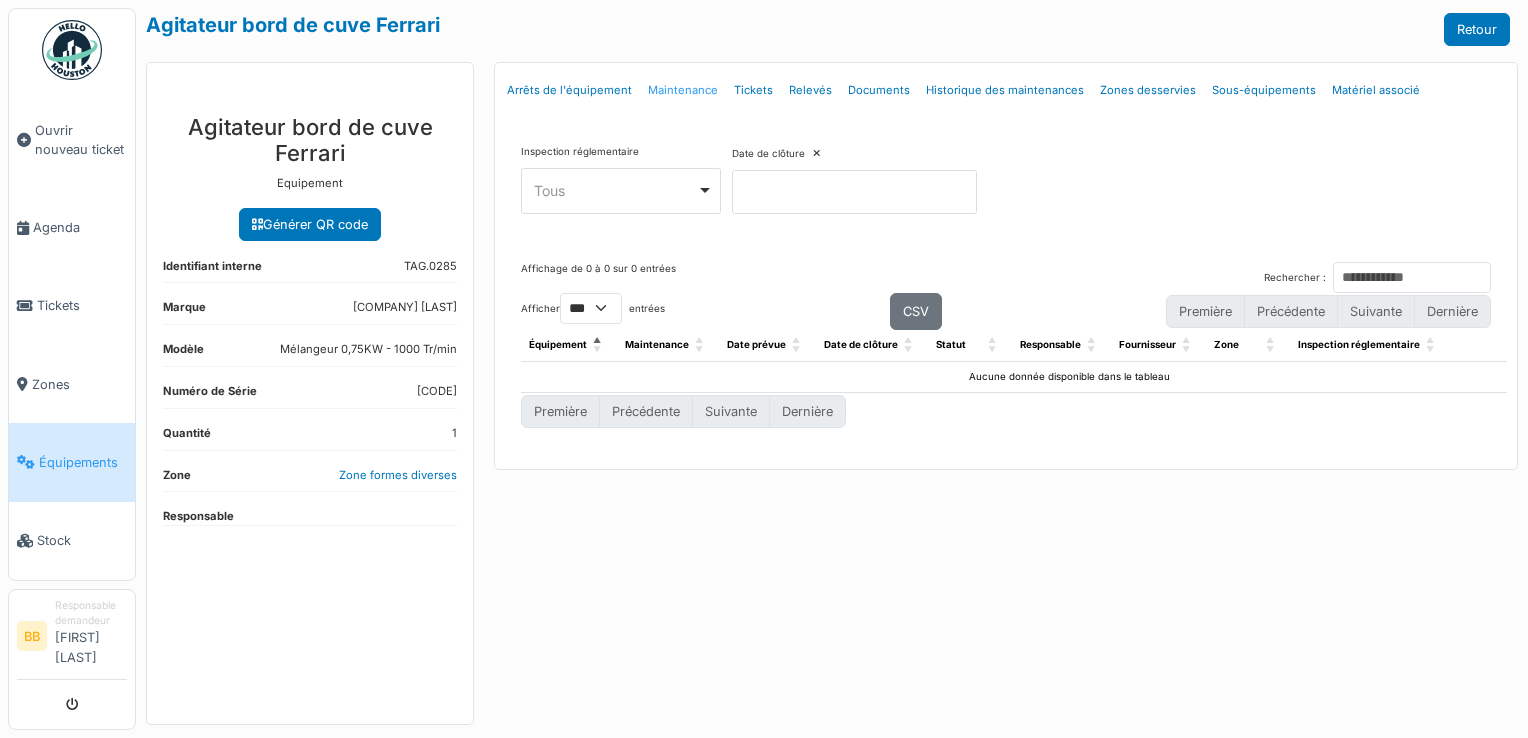 click on "Maintenance" at bounding box center [683, 90] 